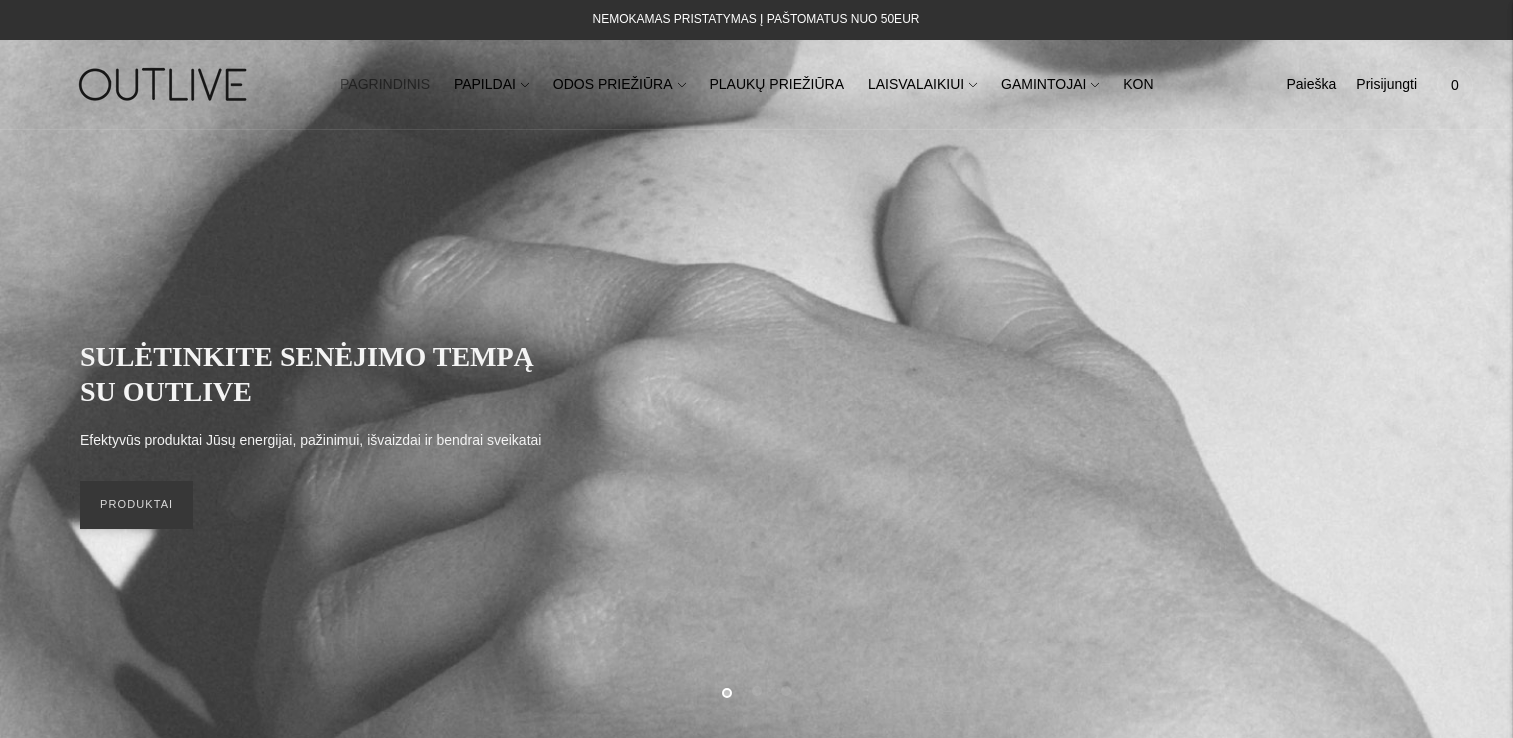 scroll, scrollTop: 0, scrollLeft: 0, axis: both 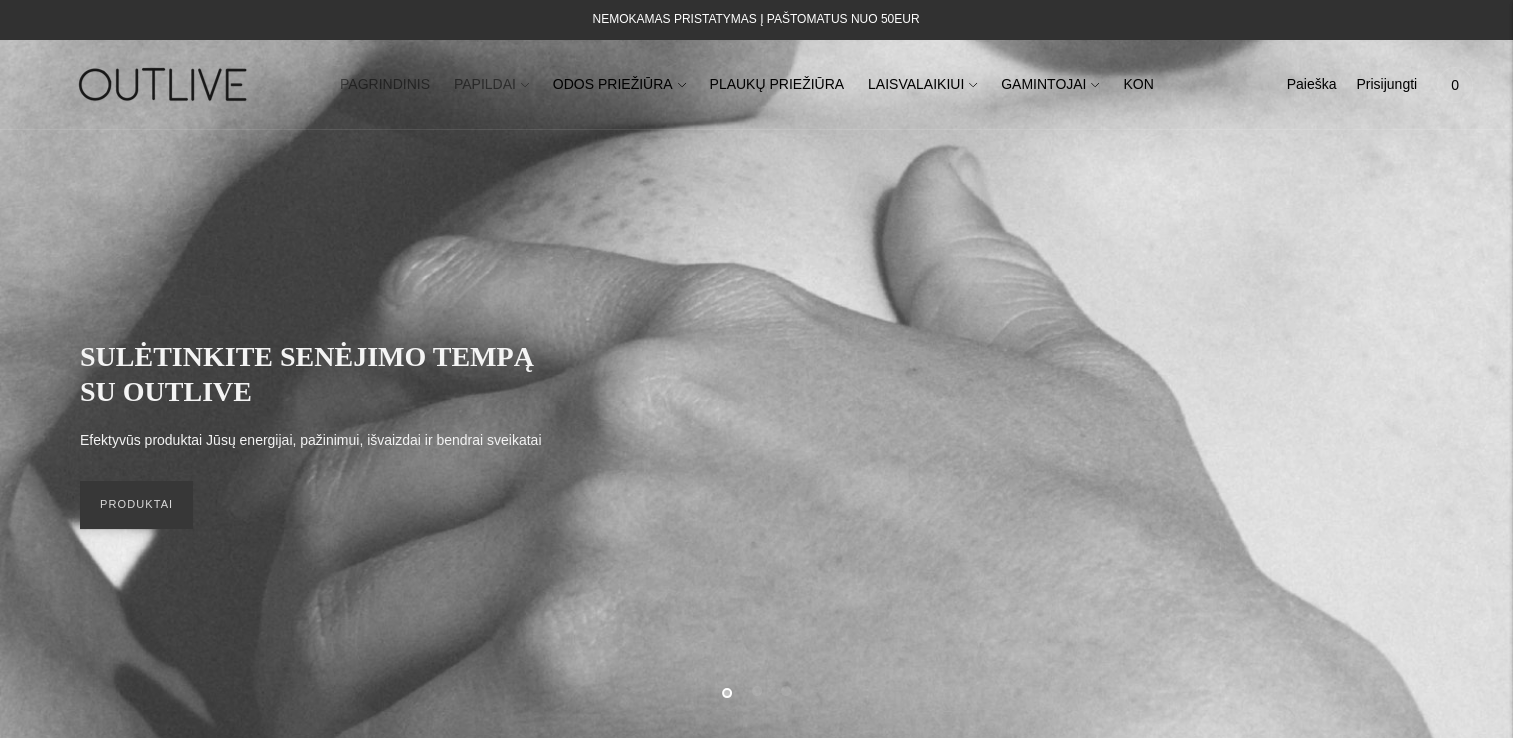 click on "PAPILDAI" 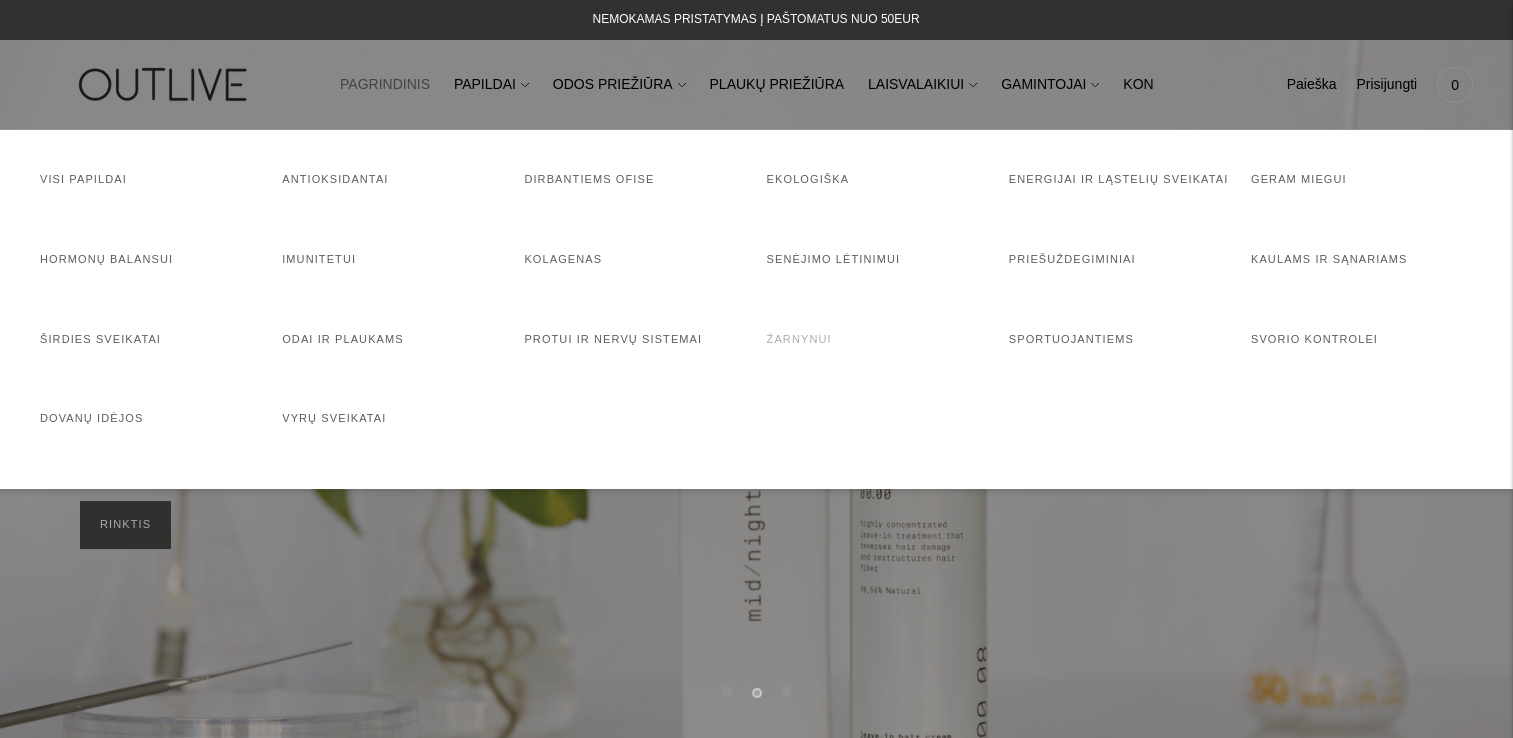 click on "Žarnynui" 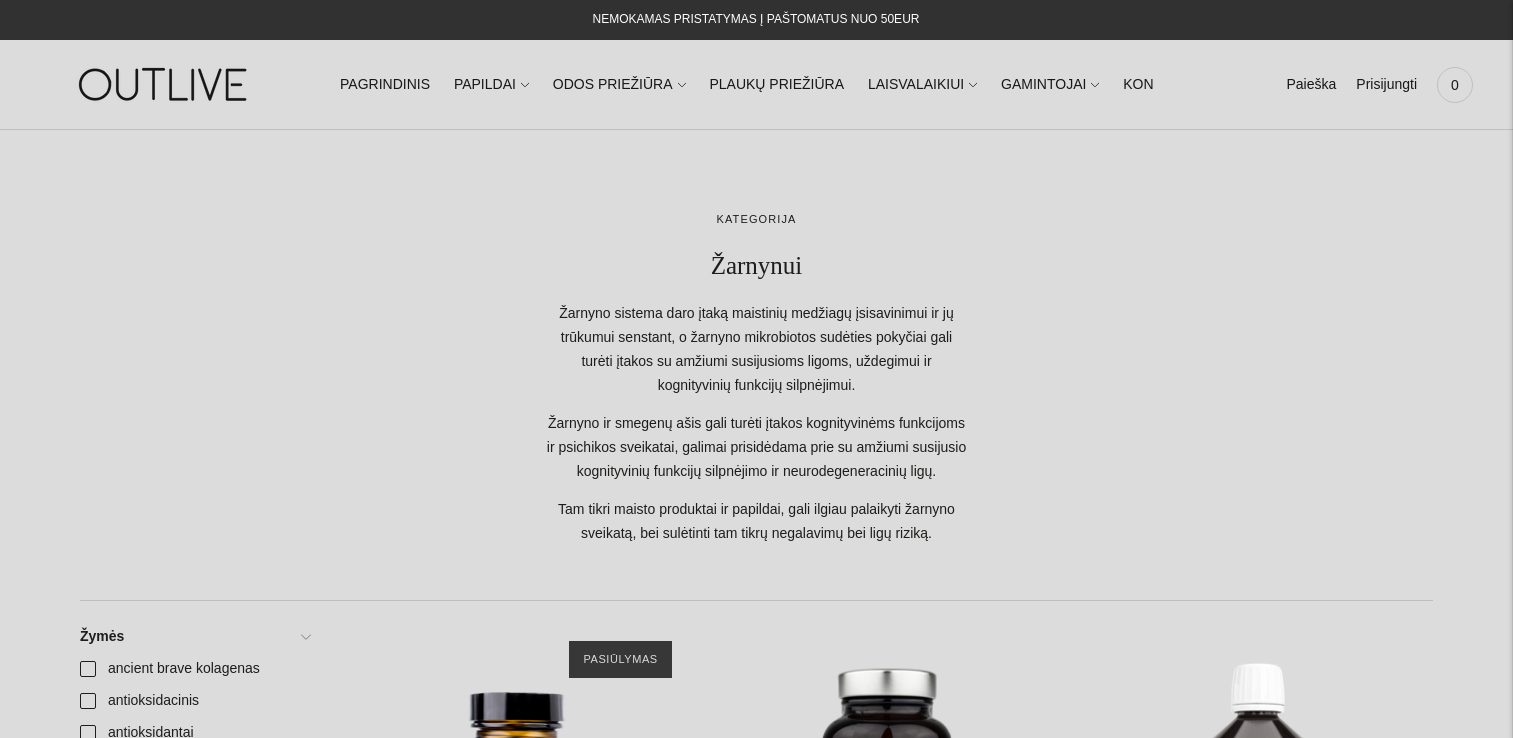scroll, scrollTop: 0, scrollLeft: 0, axis: both 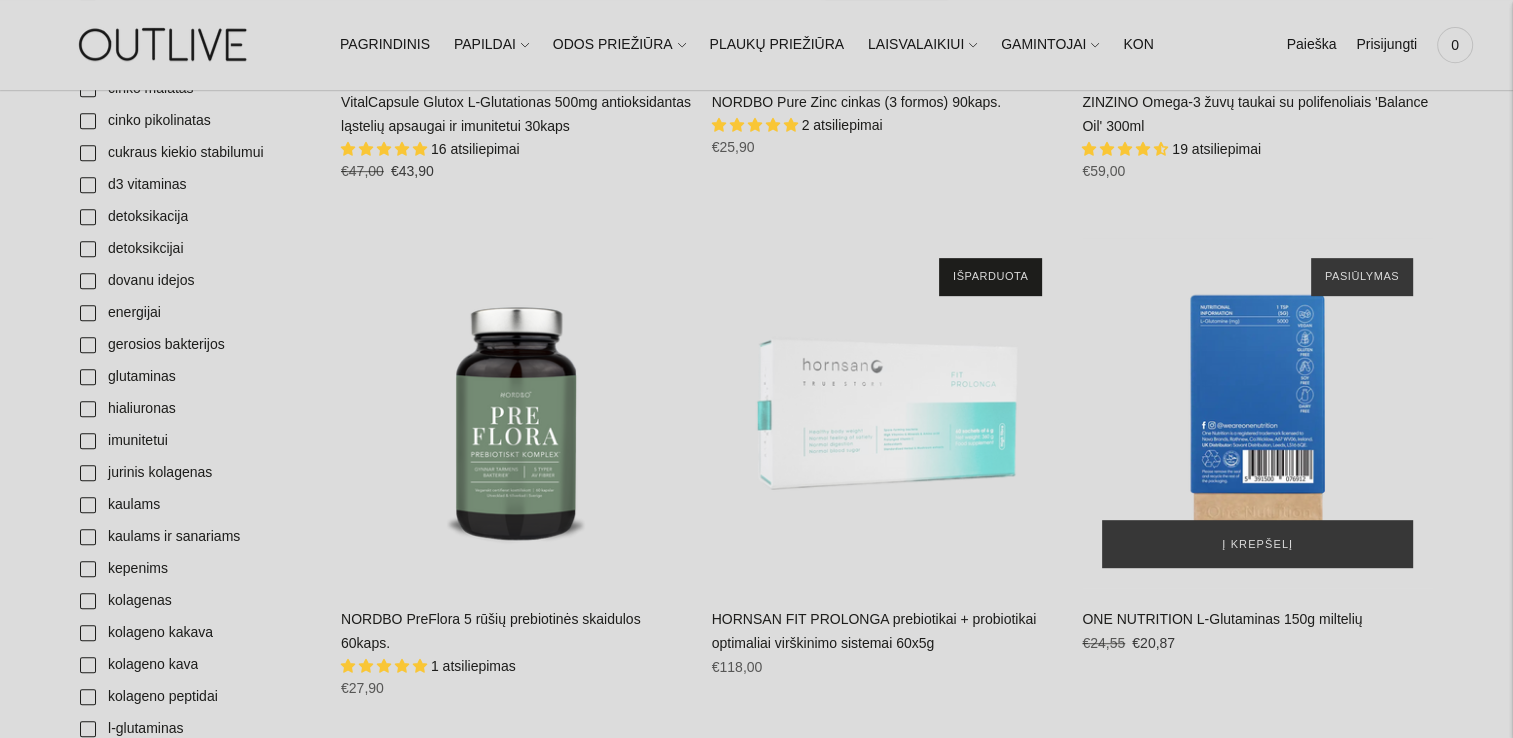 click at bounding box center [1257, 413] 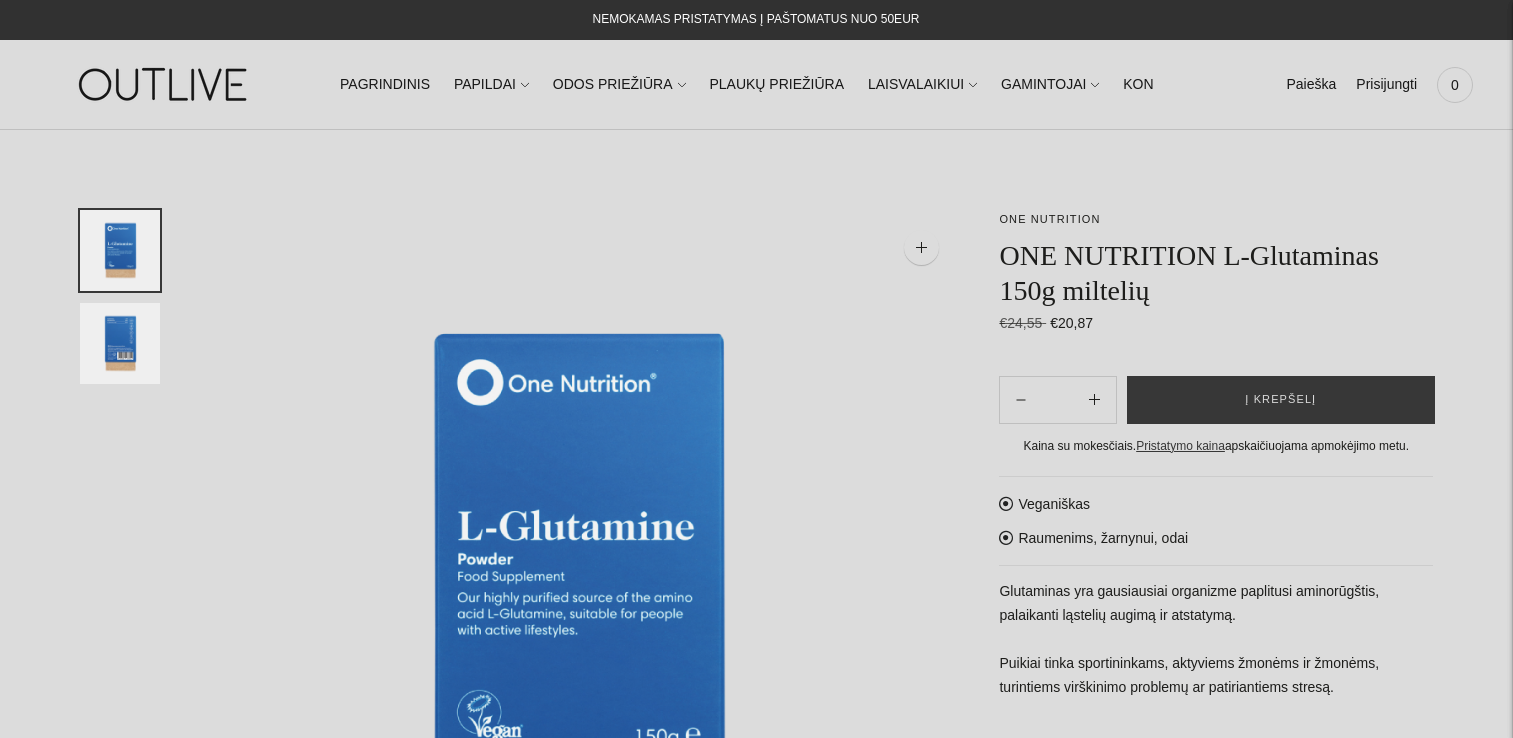 scroll, scrollTop: 0, scrollLeft: 0, axis: both 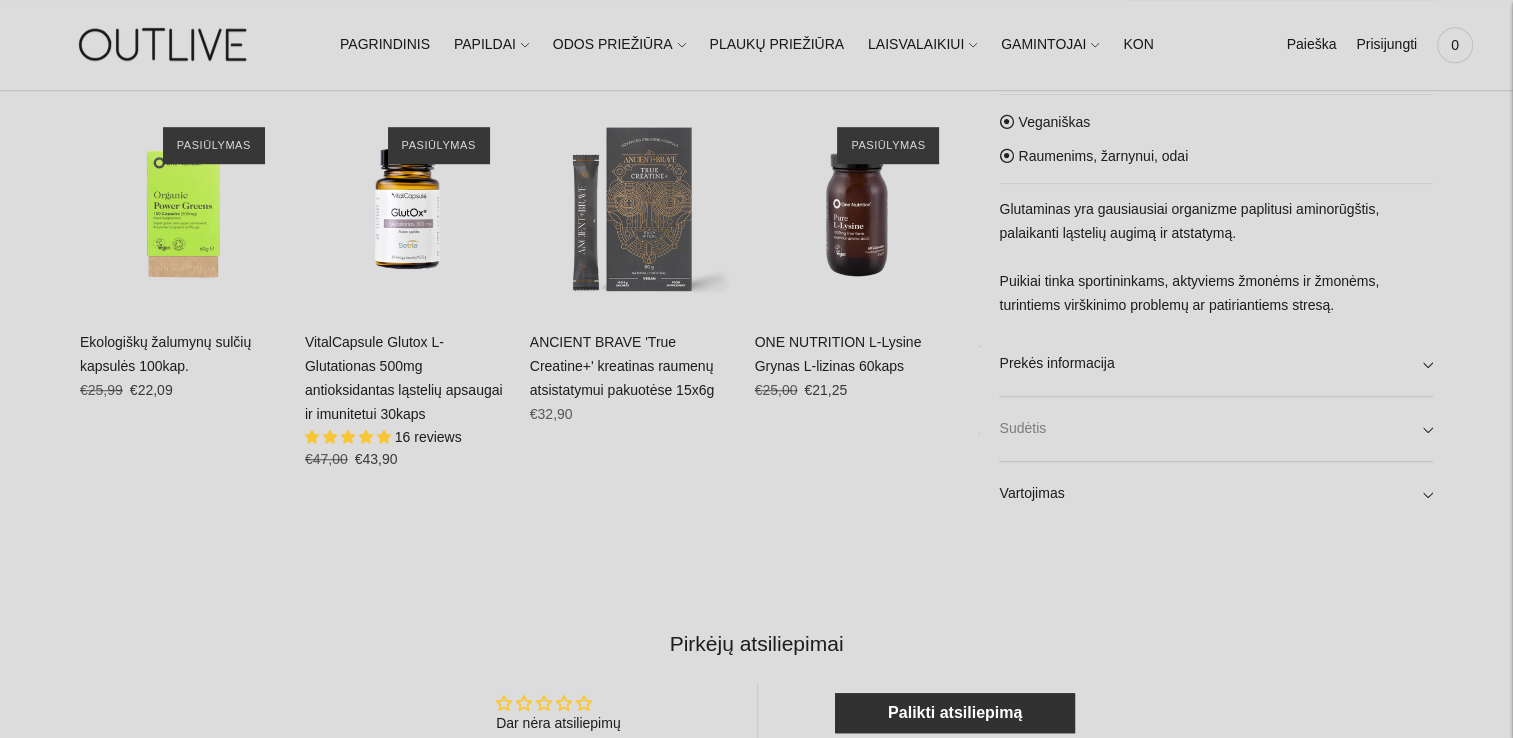 click on "Sudėtis" at bounding box center (1216, 429) 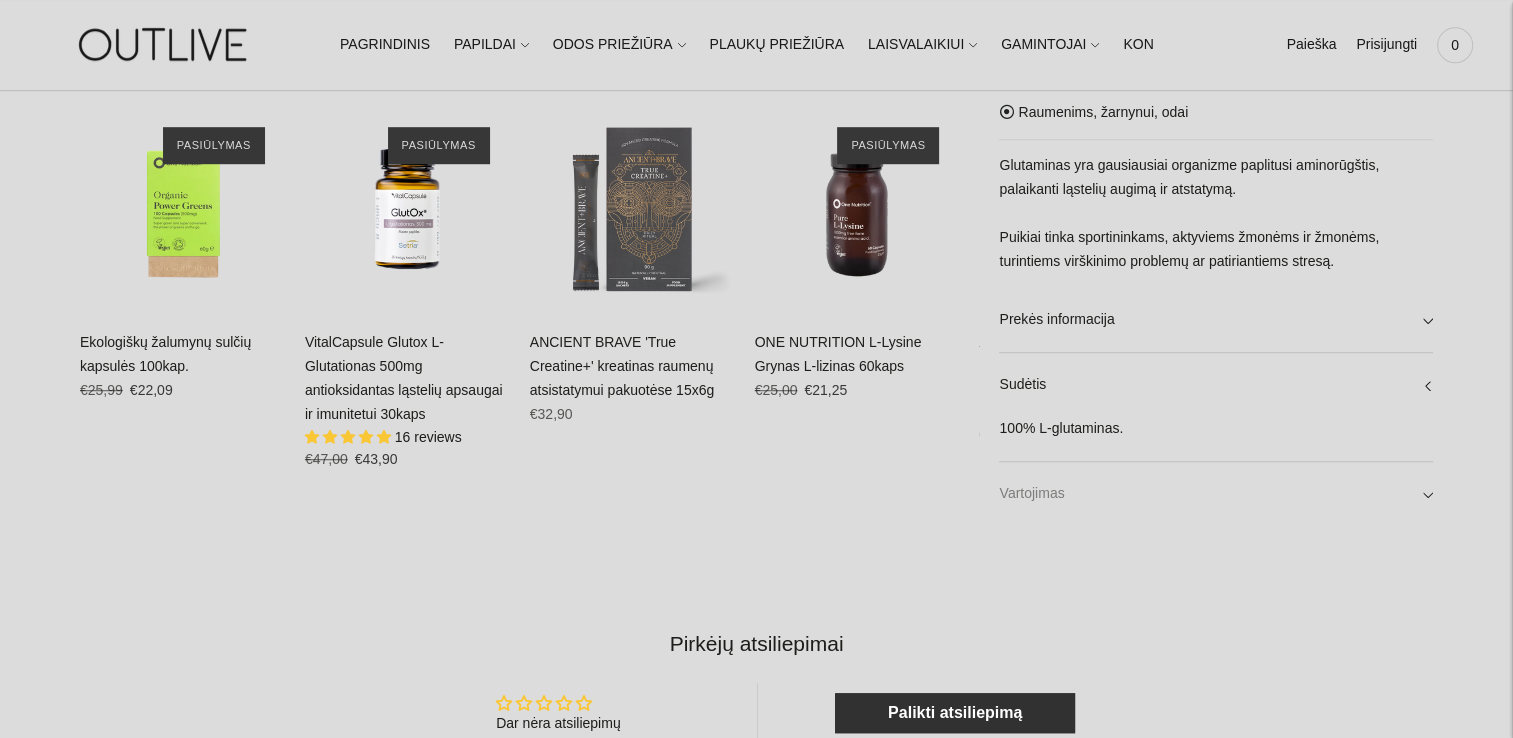 click on "Vartojimas" at bounding box center [1216, 494] 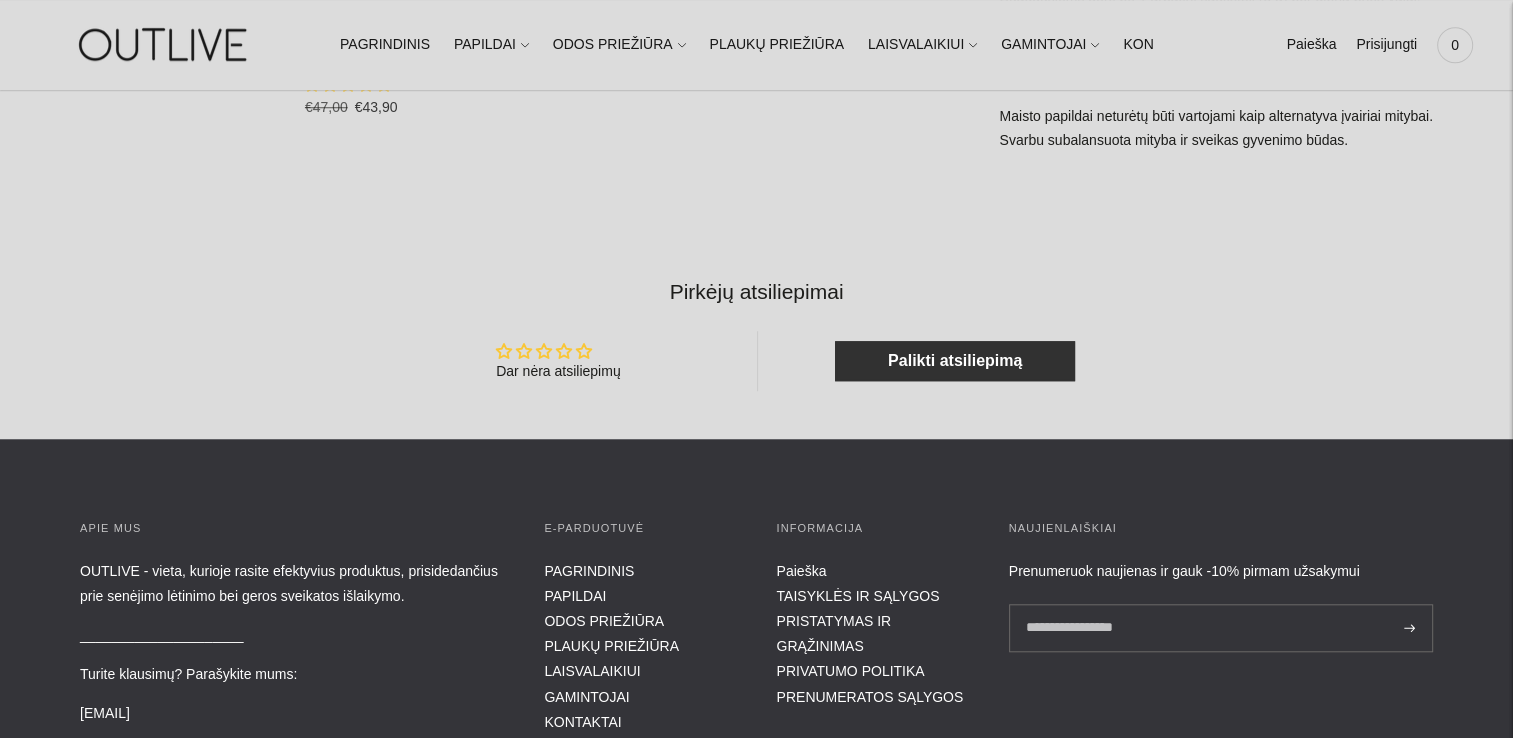 scroll, scrollTop: 1300, scrollLeft: 0, axis: vertical 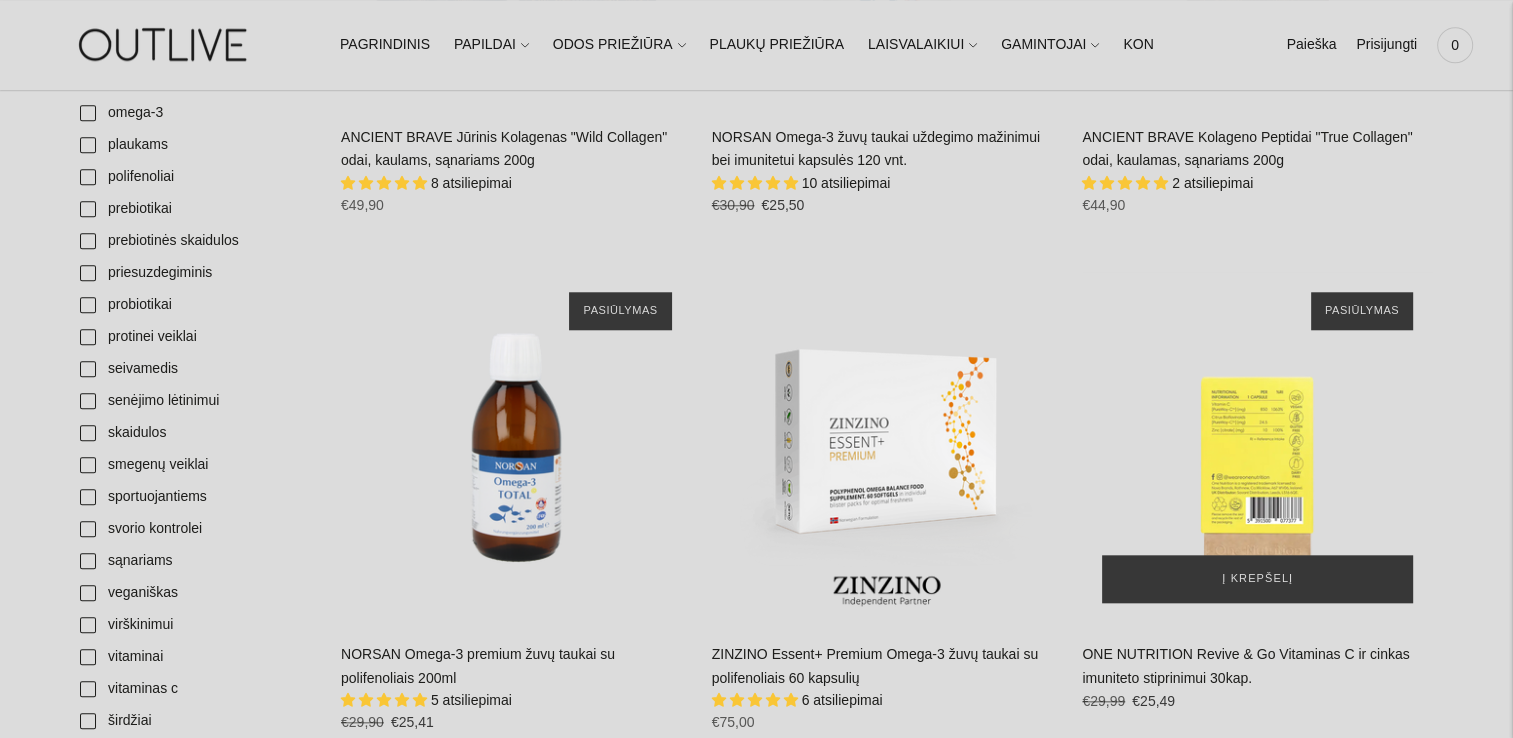 click at bounding box center [1257, 447] 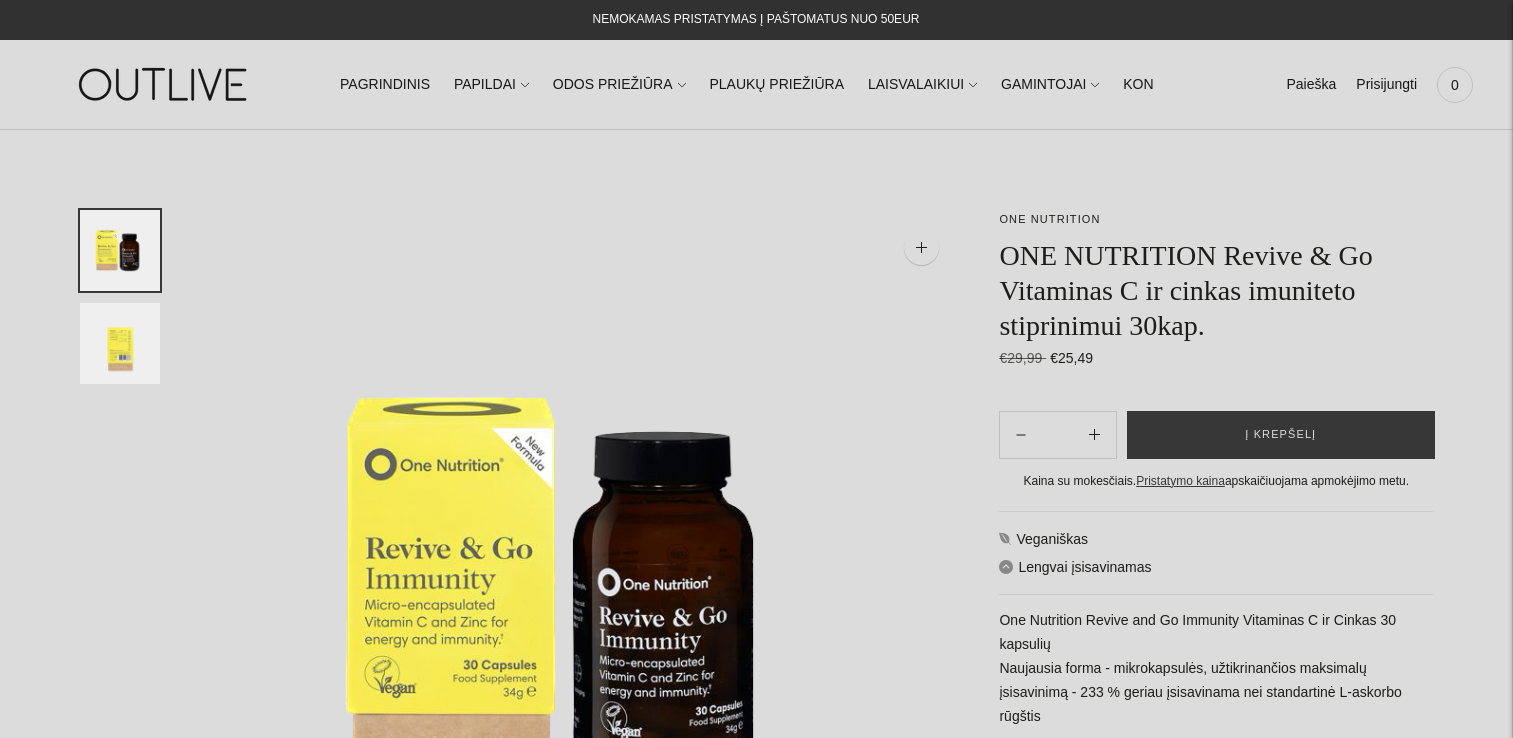 scroll, scrollTop: 0, scrollLeft: 0, axis: both 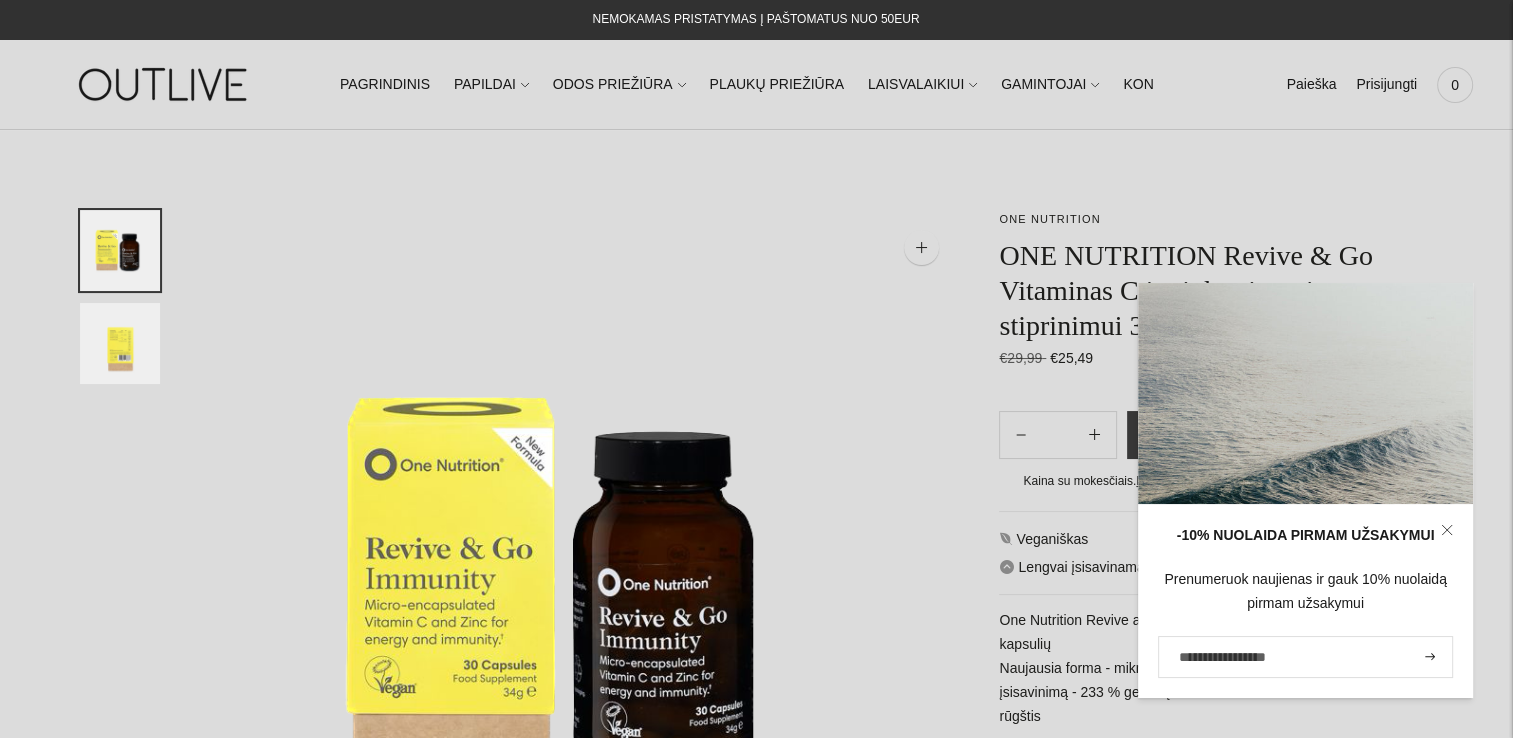 click 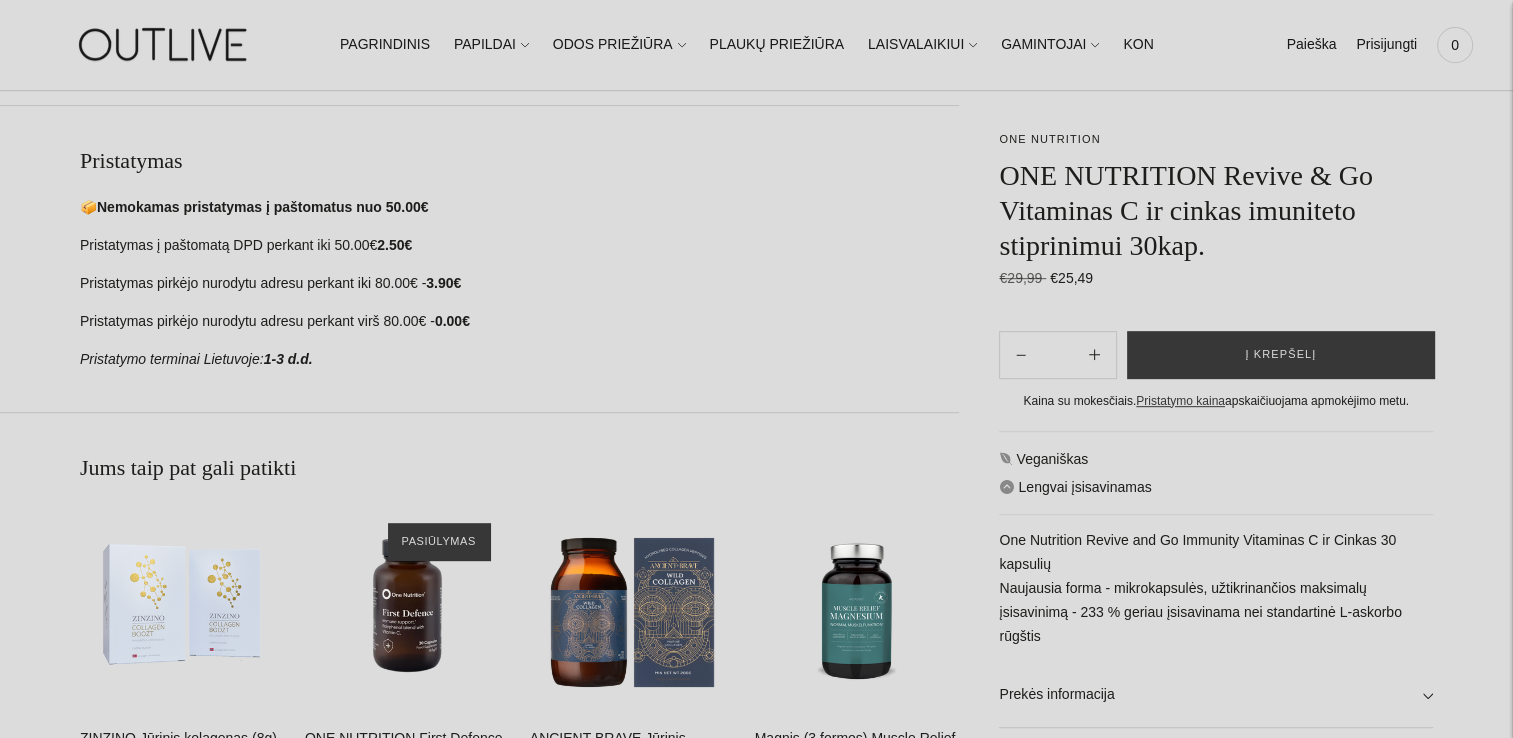 scroll, scrollTop: 1100, scrollLeft: 0, axis: vertical 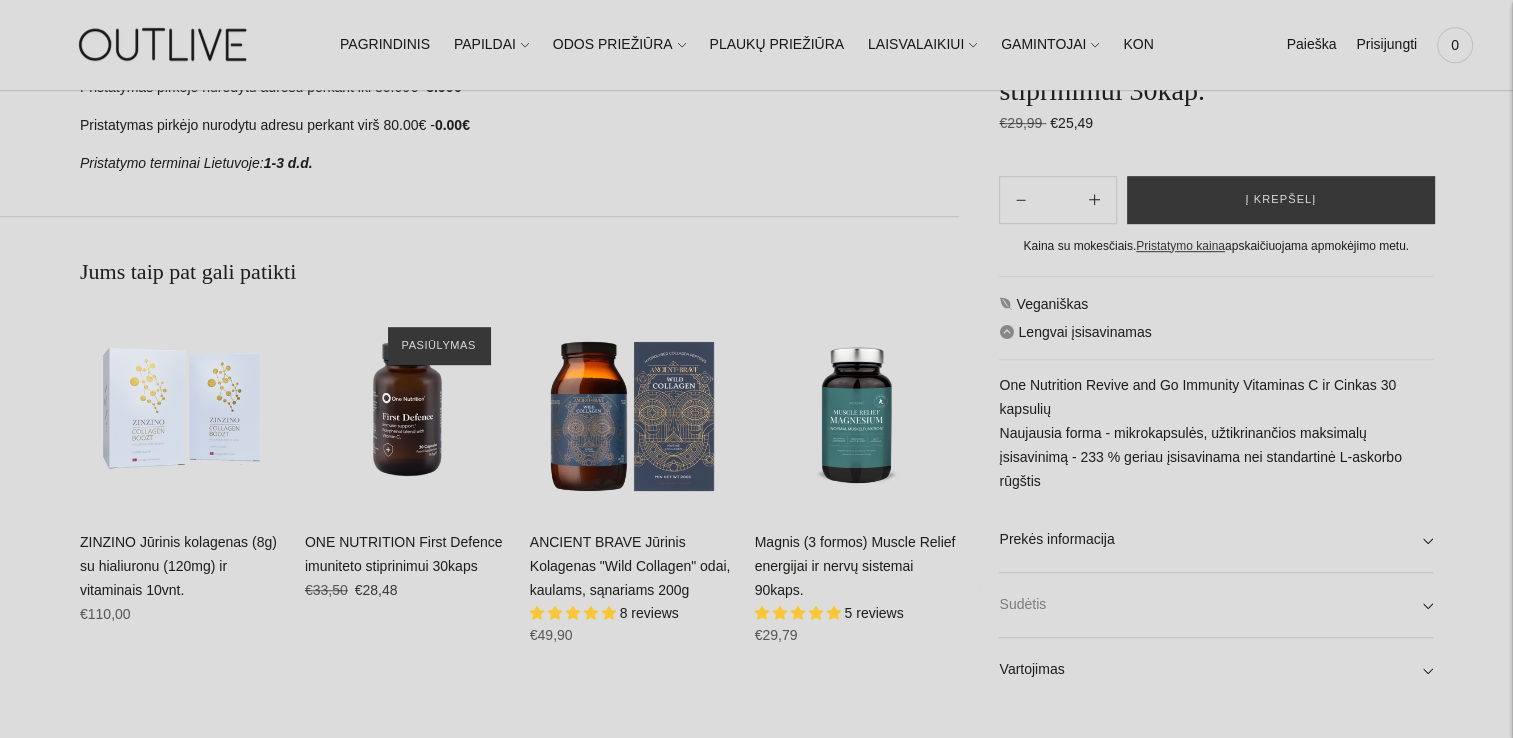 click on "Sudėtis" at bounding box center (1216, 605) 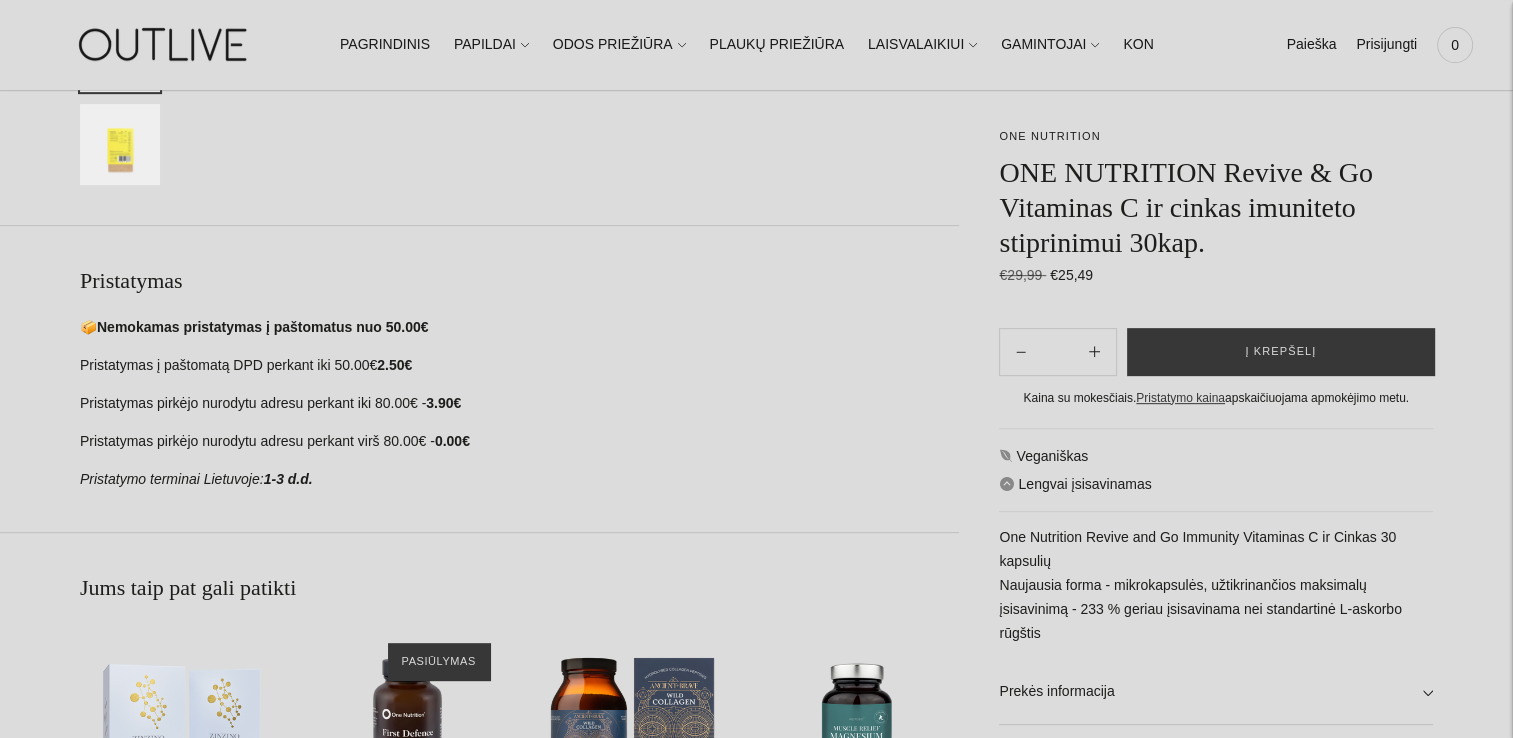 scroll, scrollTop: 300, scrollLeft: 0, axis: vertical 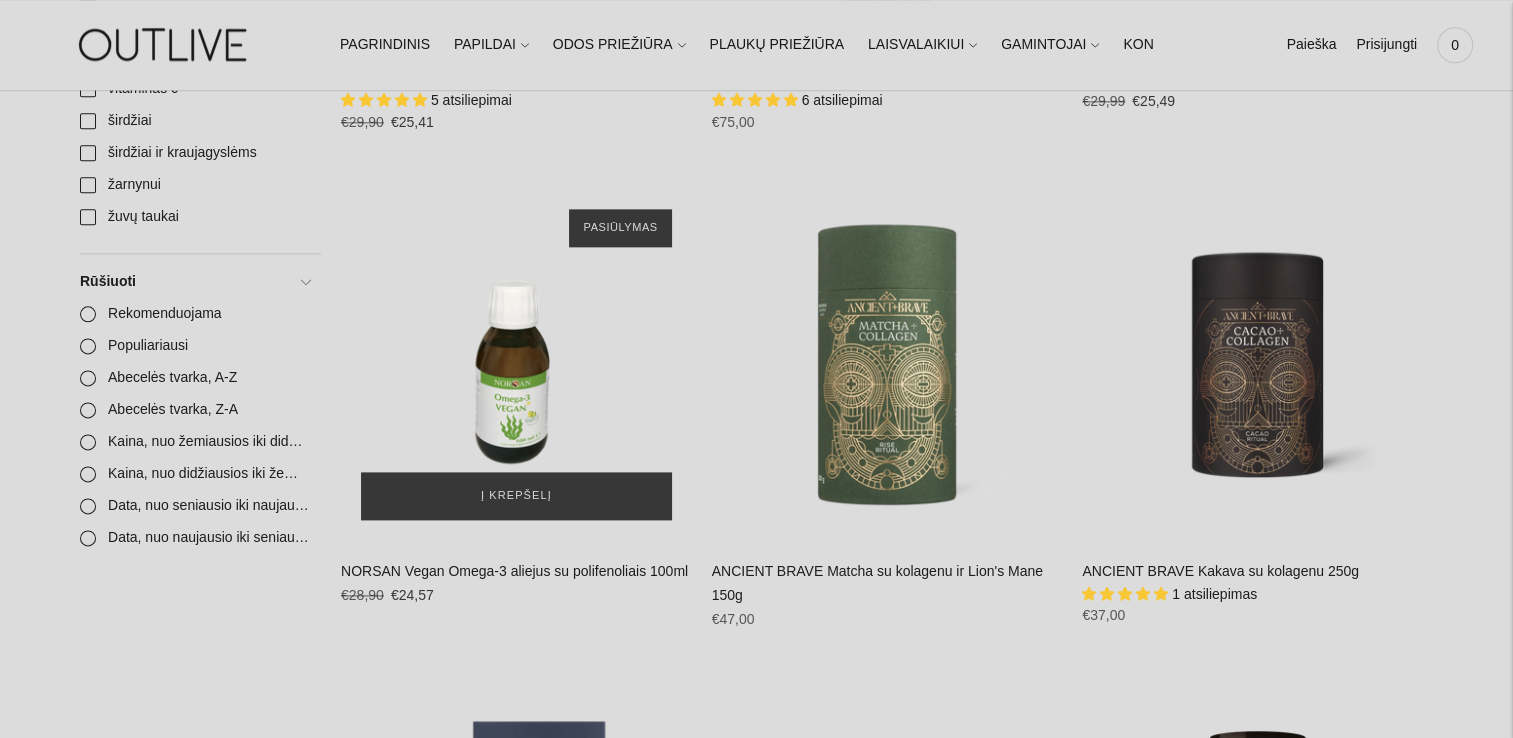 click at bounding box center [516, 364] 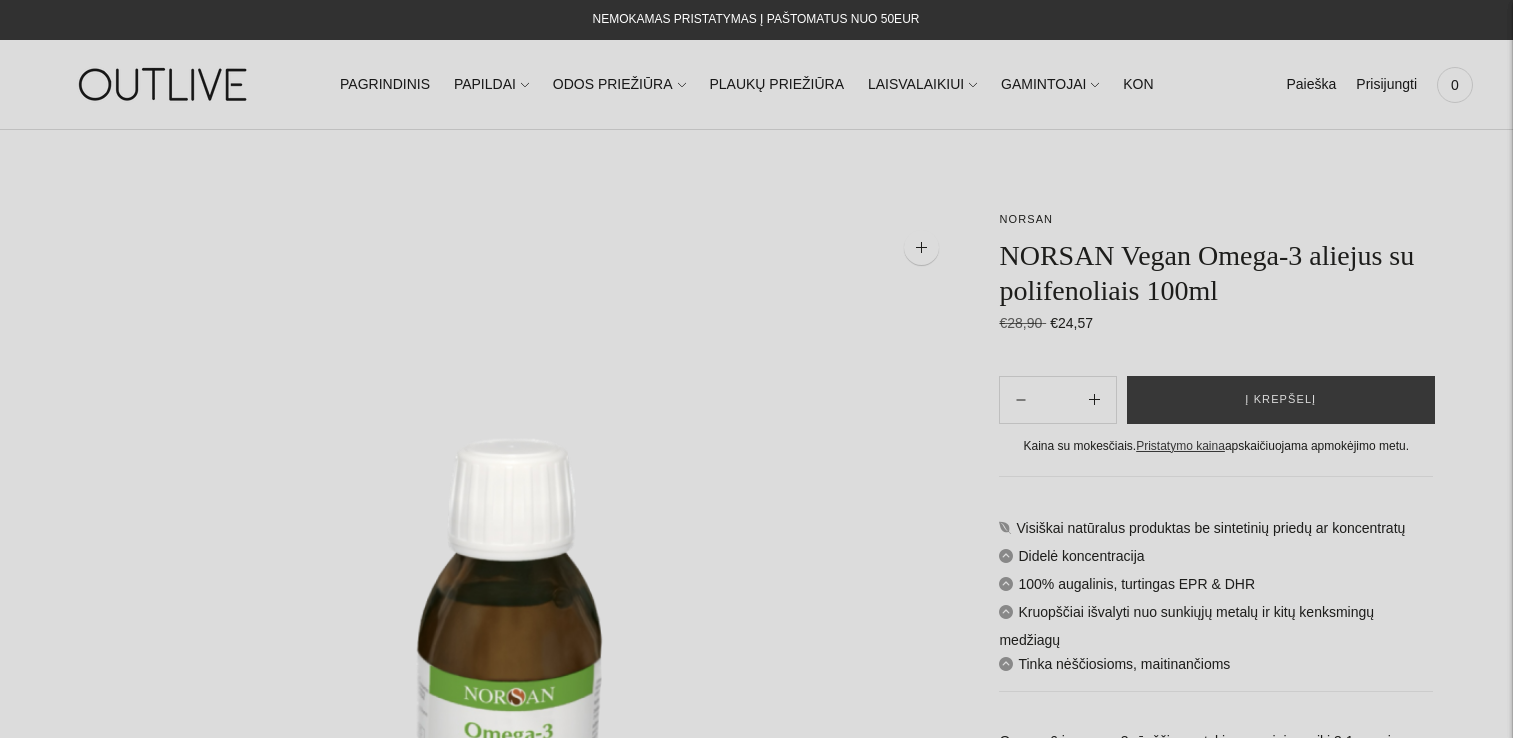 scroll, scrollTop: 0, scrollLeft: 0, axis: both 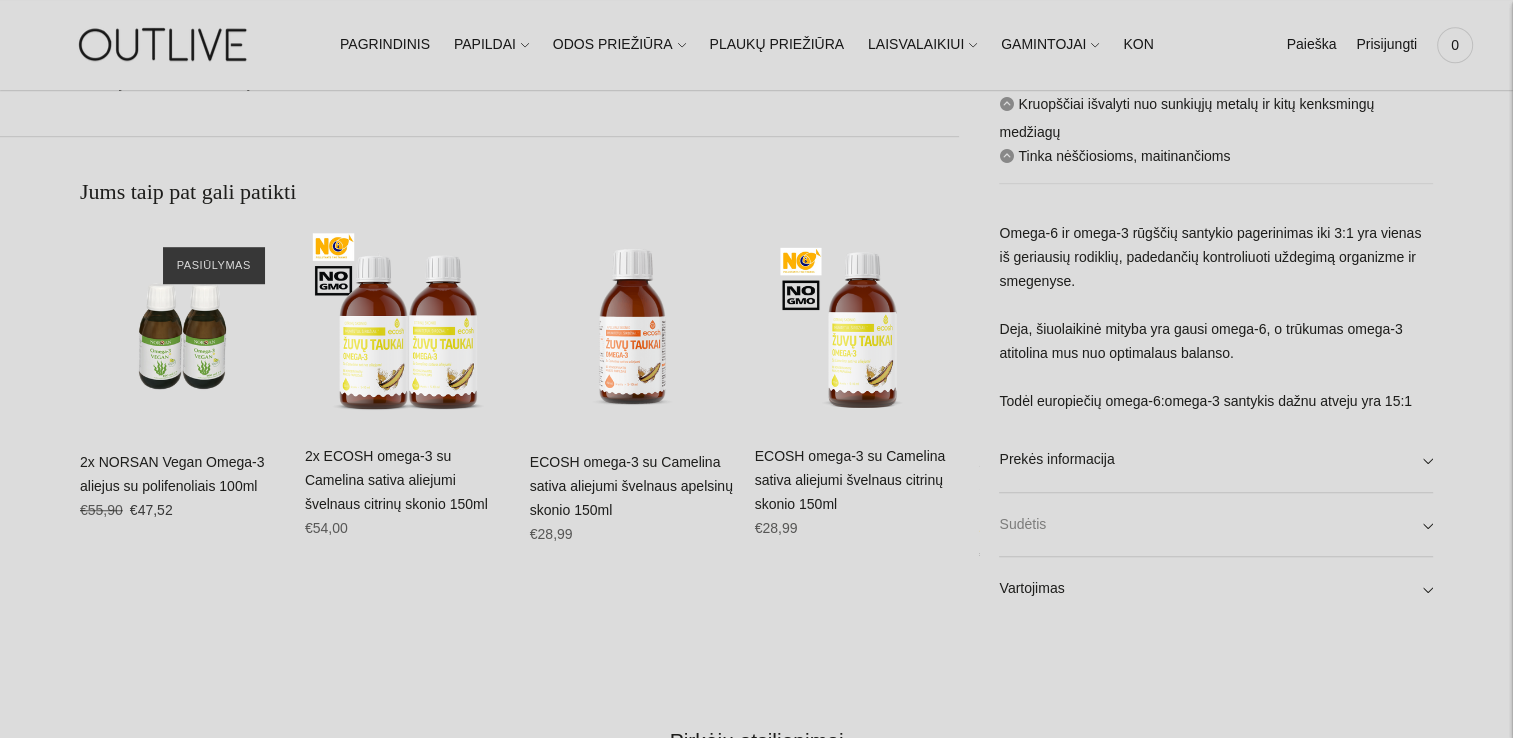 click on "Sudėtis" at bounding box center (1216, 525) 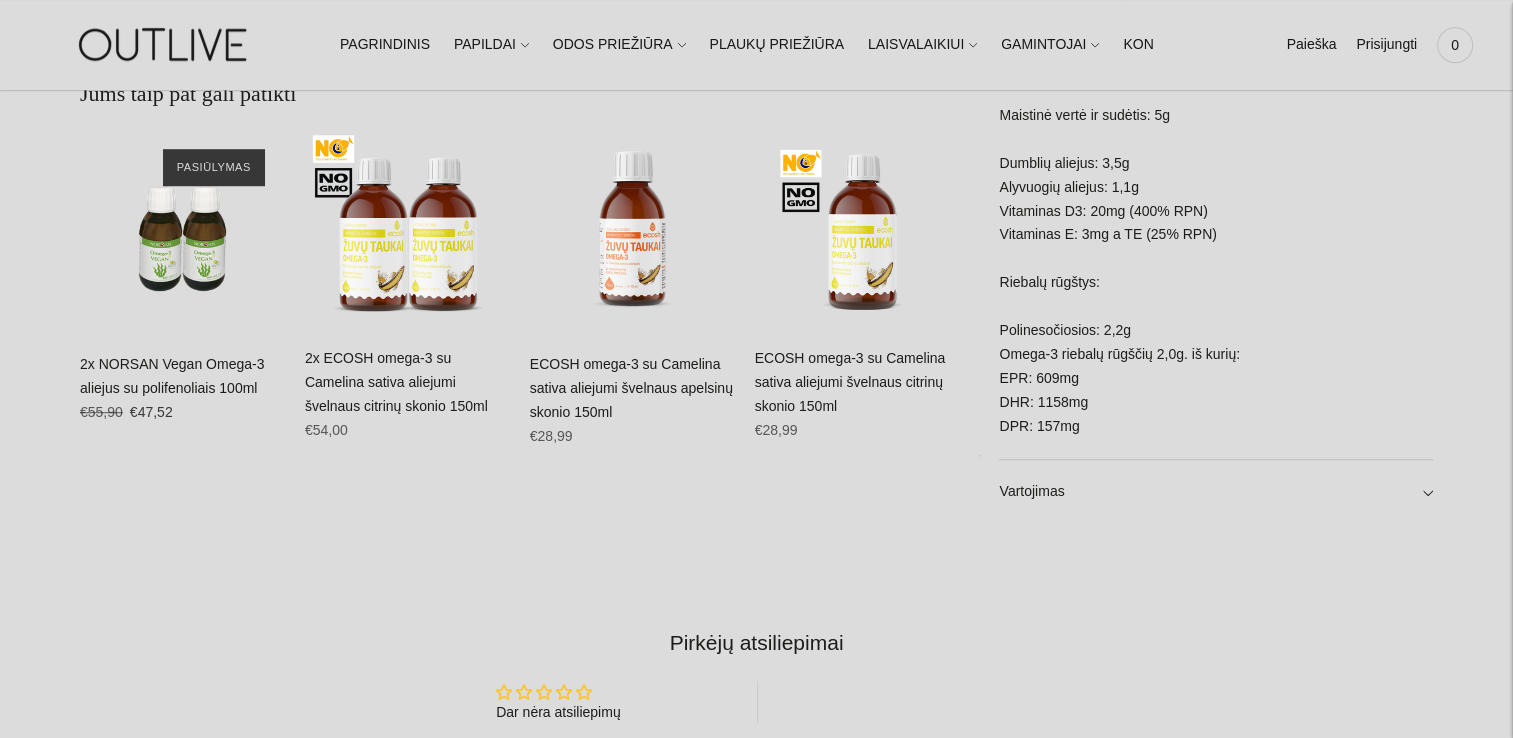 scroll, scrollTop: 1400, scrollLeft: 0, axis: vertical 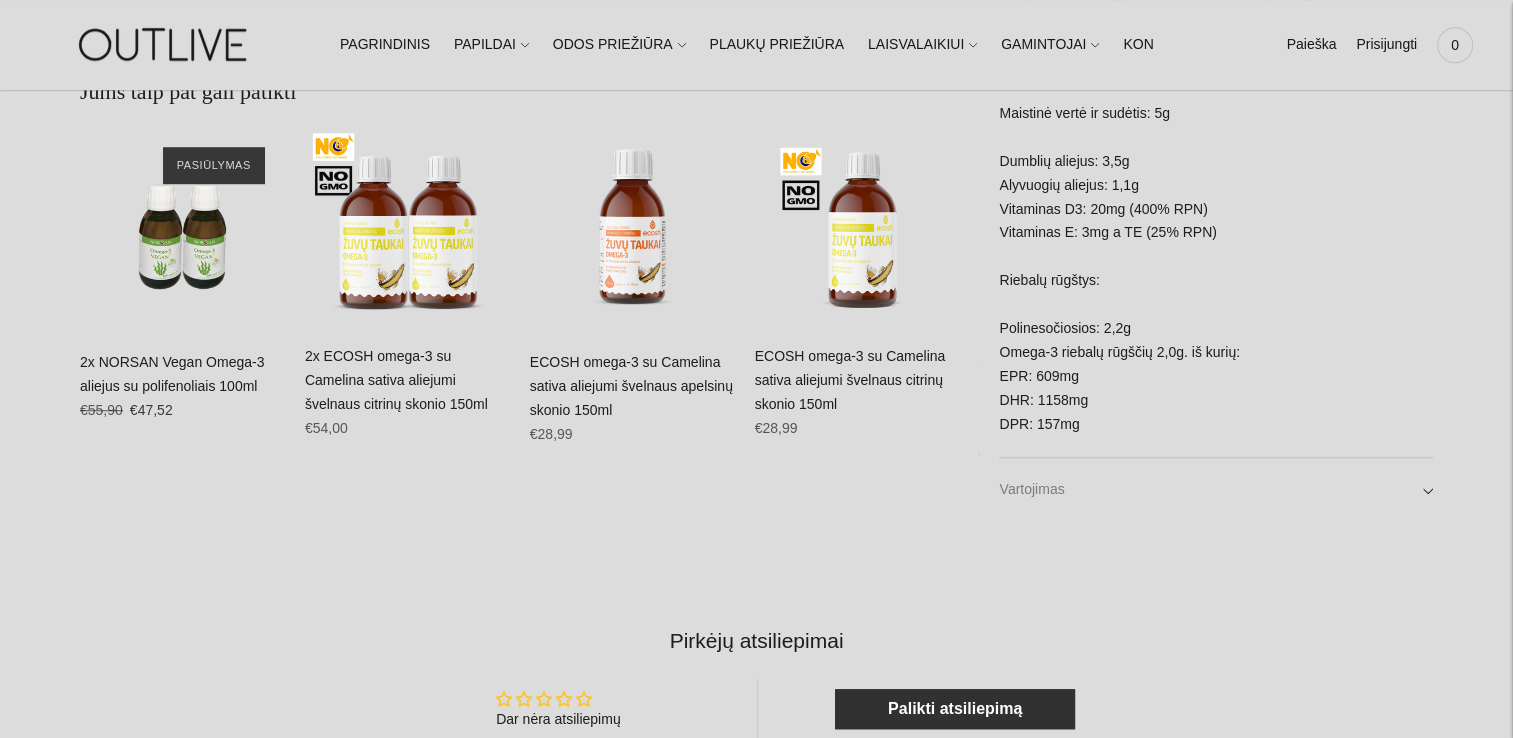 click on "Vartojimas" at bounding box center [1216, 490] 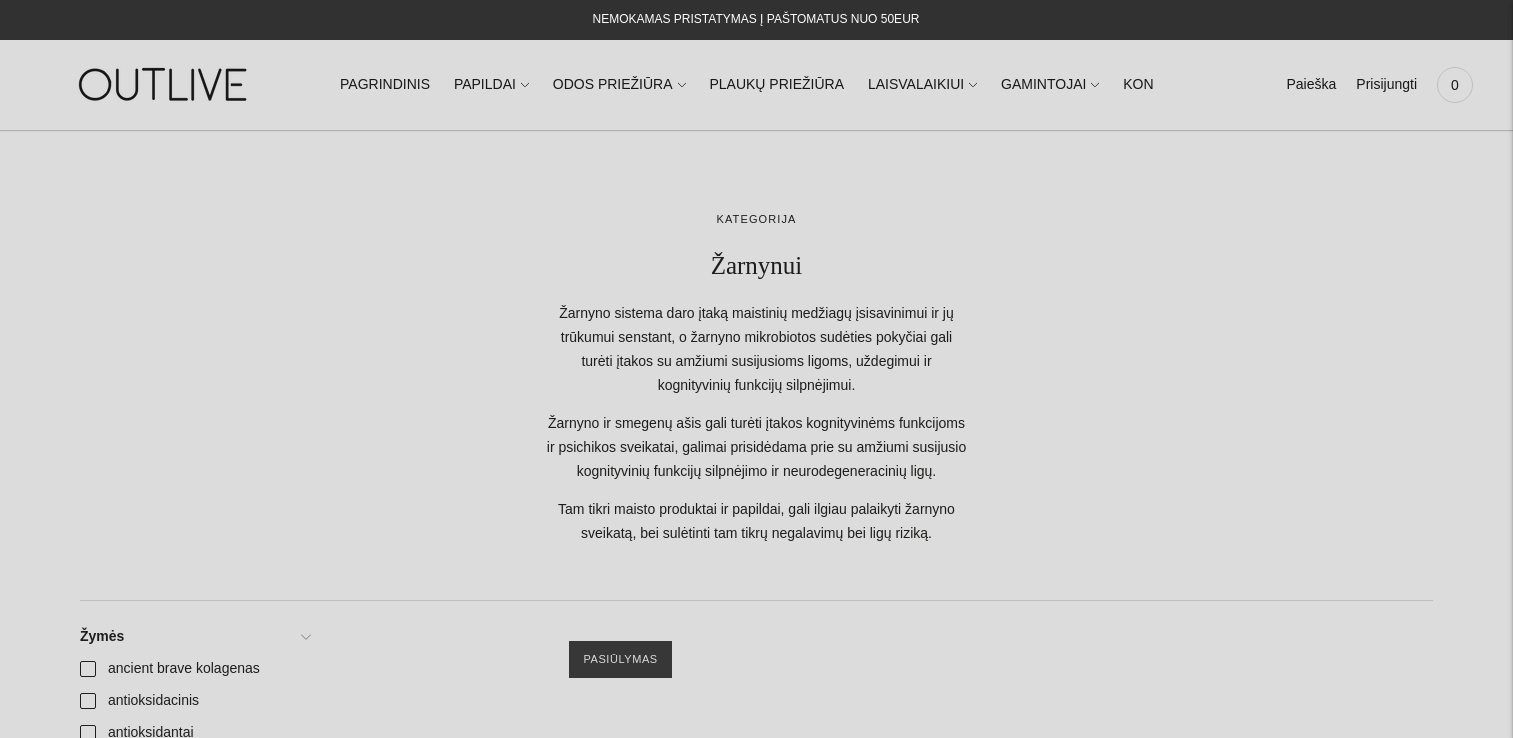 scroll, scrollTop: 2500, scrollLeft: 0, axis: vertical 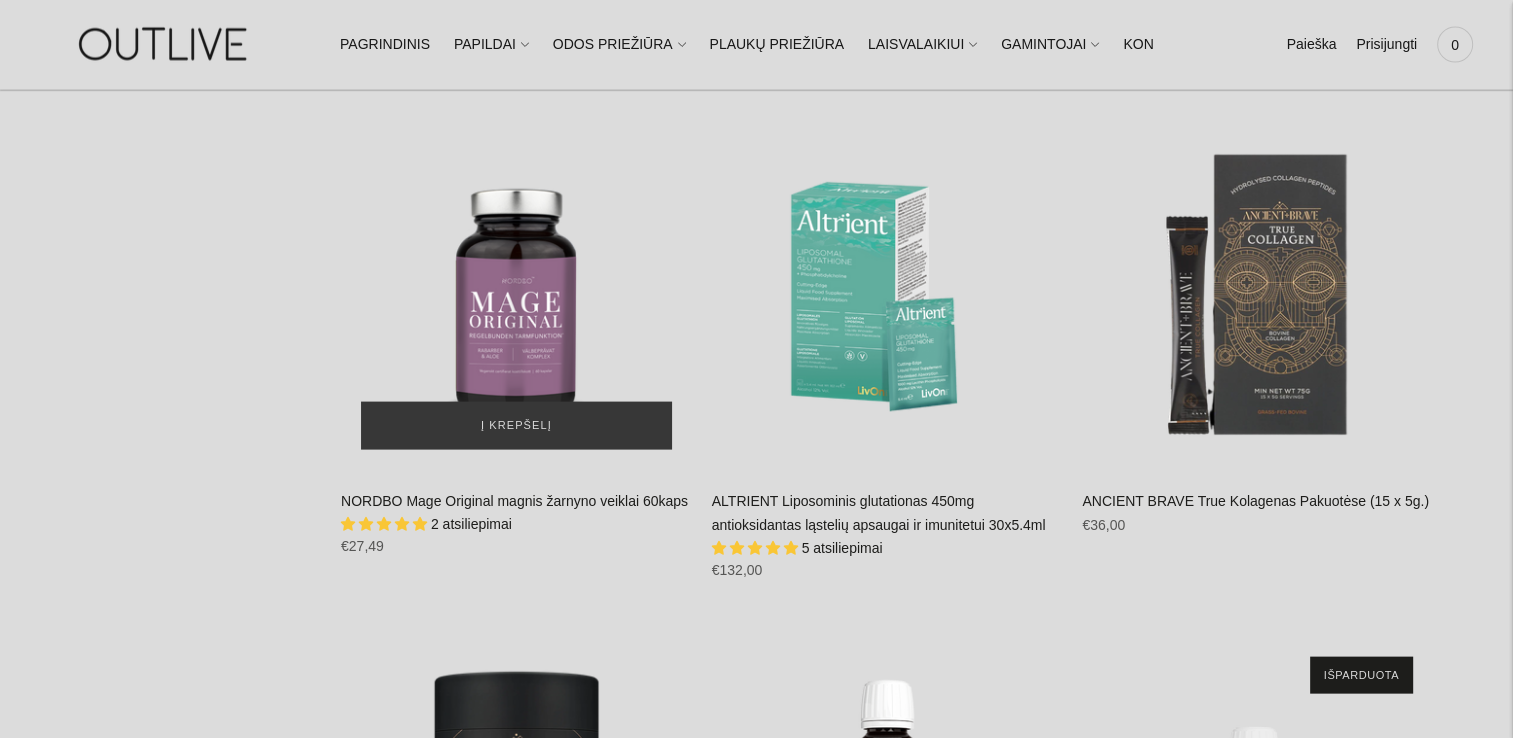 click at bounding box center (516, 295) 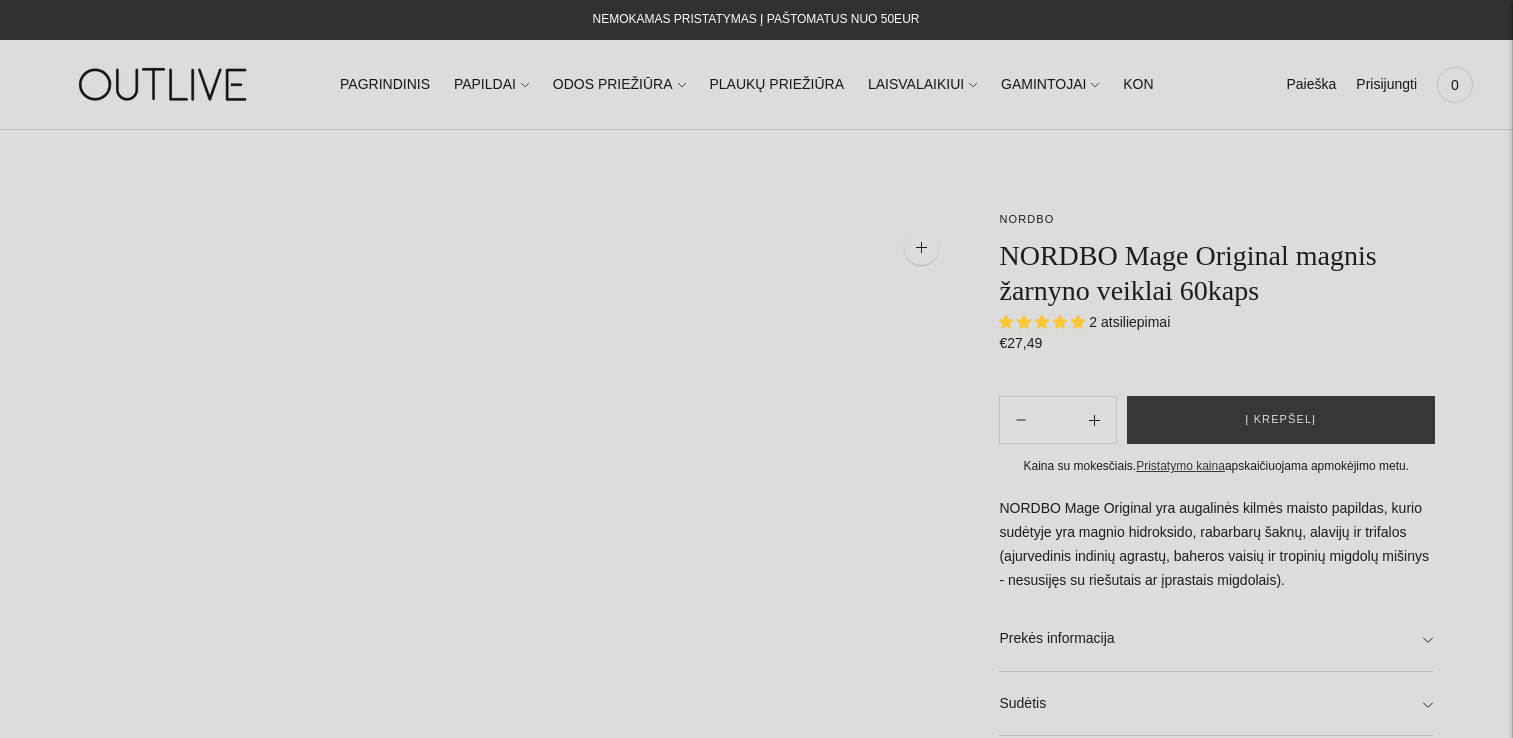 scroll, scrollTop: 0, scrollLeft: 0, axis: both 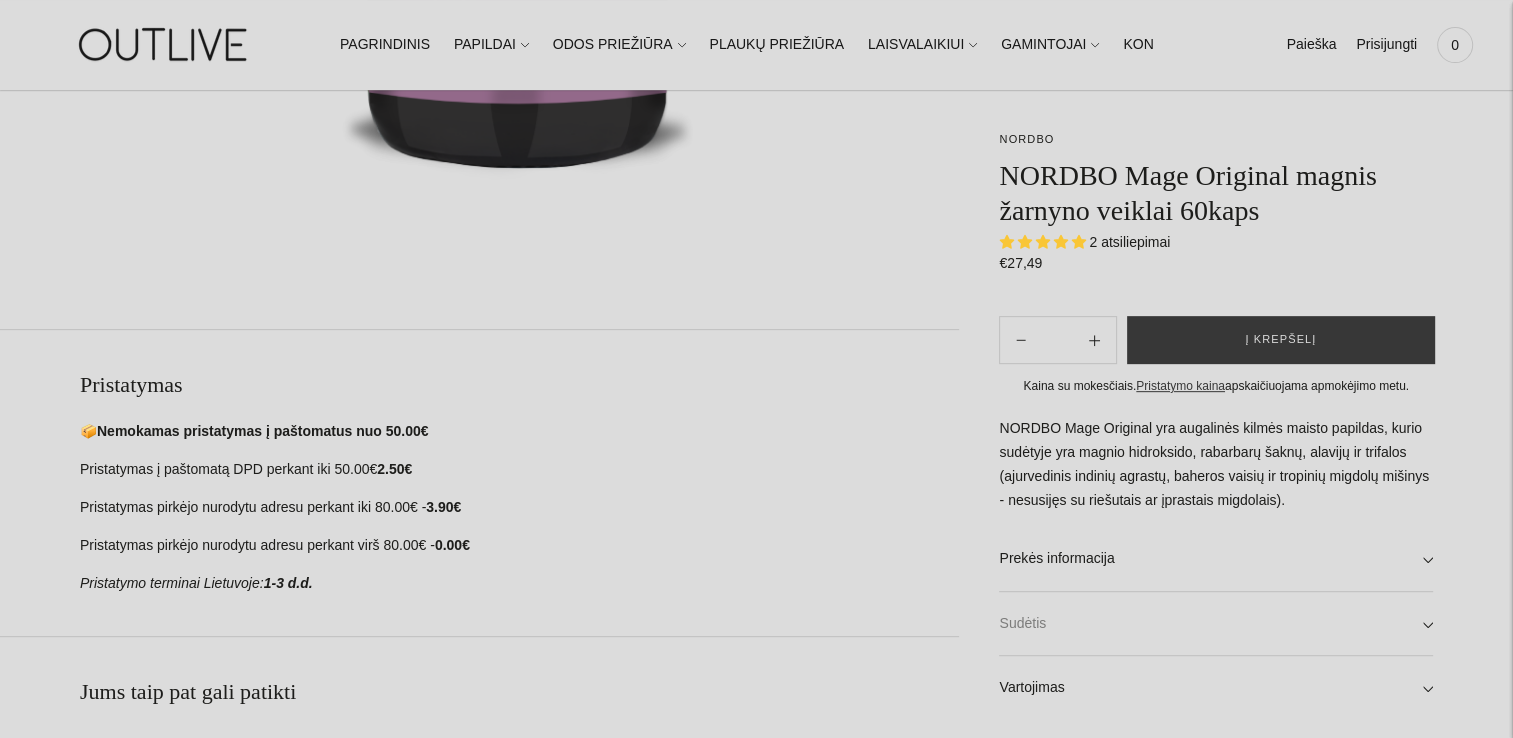 click on "Sudėtis" at bounding box center (1216, 624) 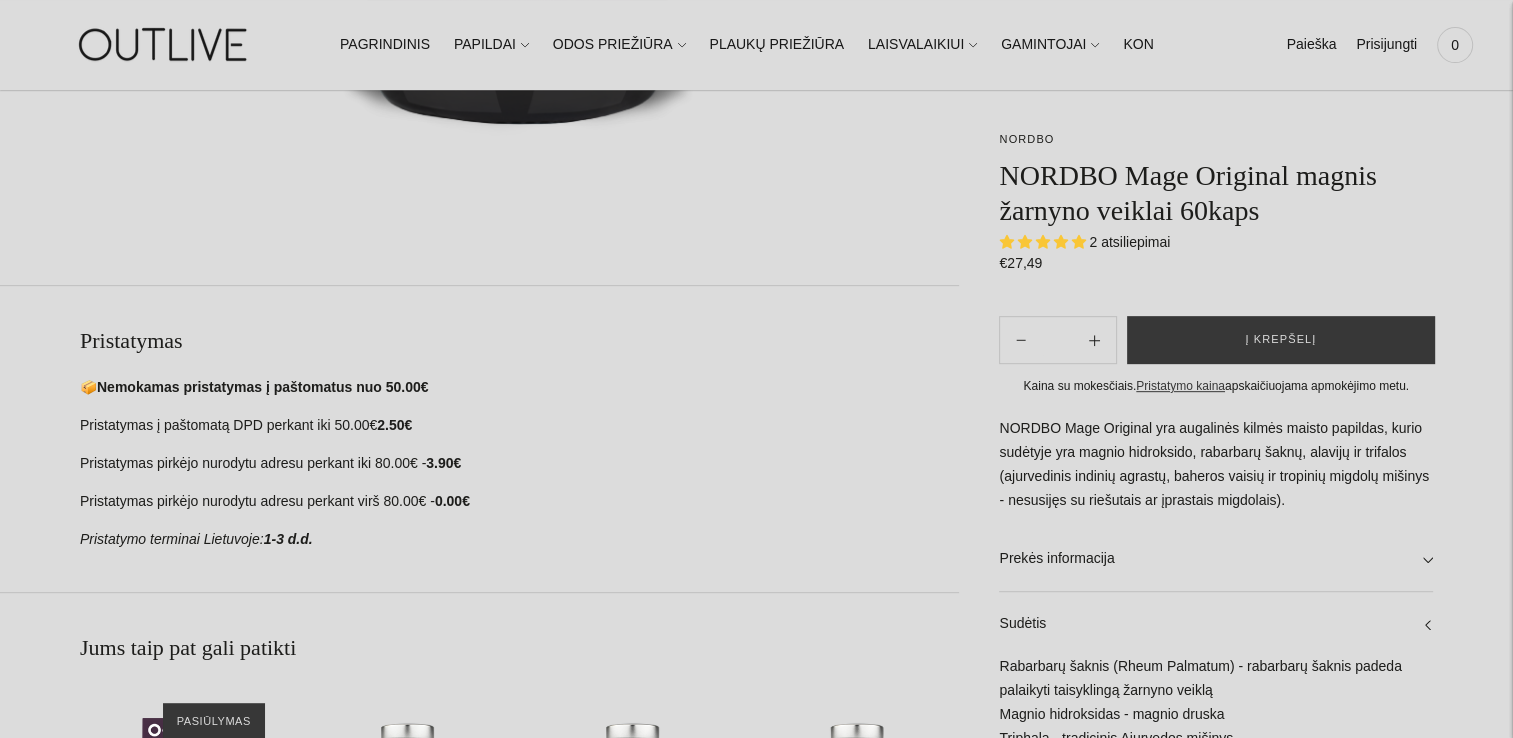 scroll, scrollTop: 800, scrollLeft: 0, axis: vertical 